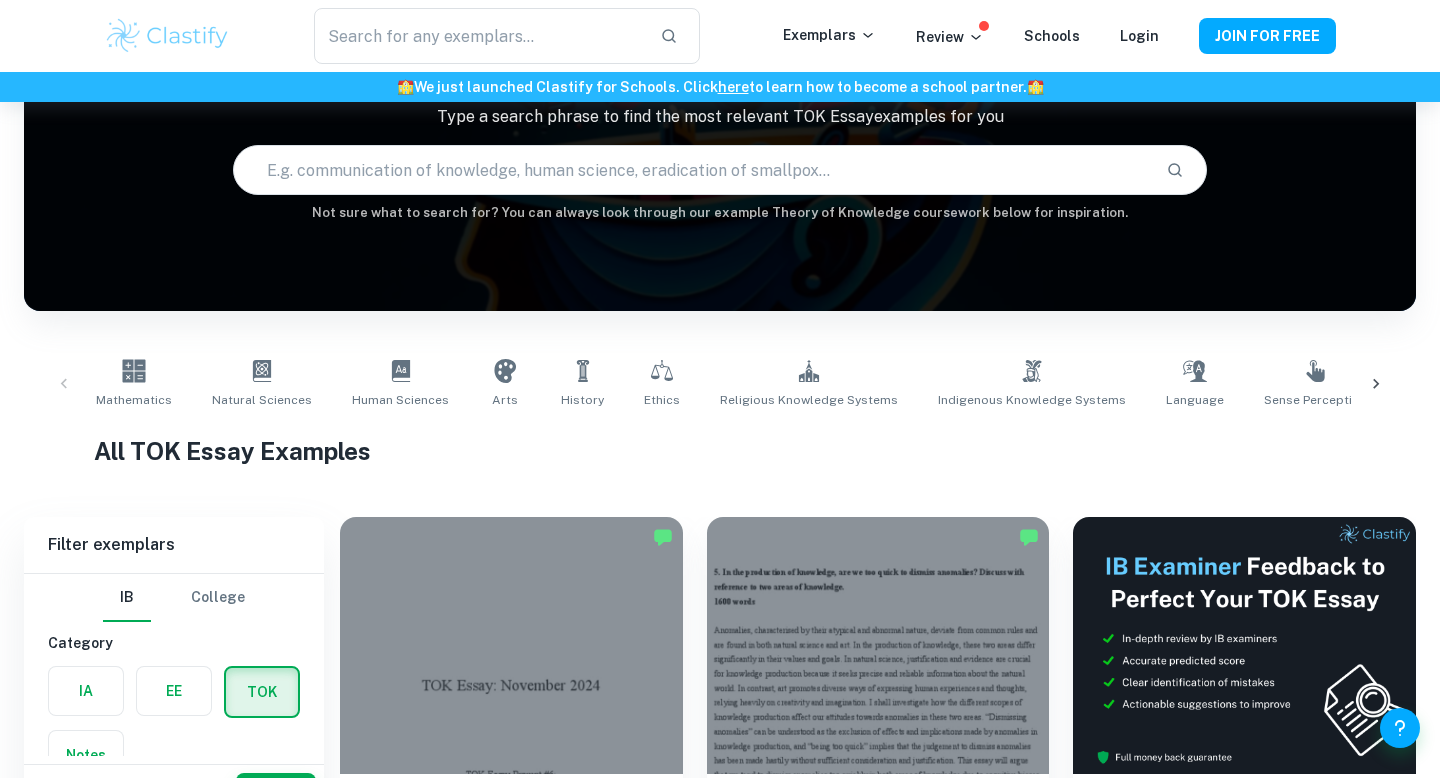 scroll, scrollTop: 134, scrollLeft: 0, axis: vertical 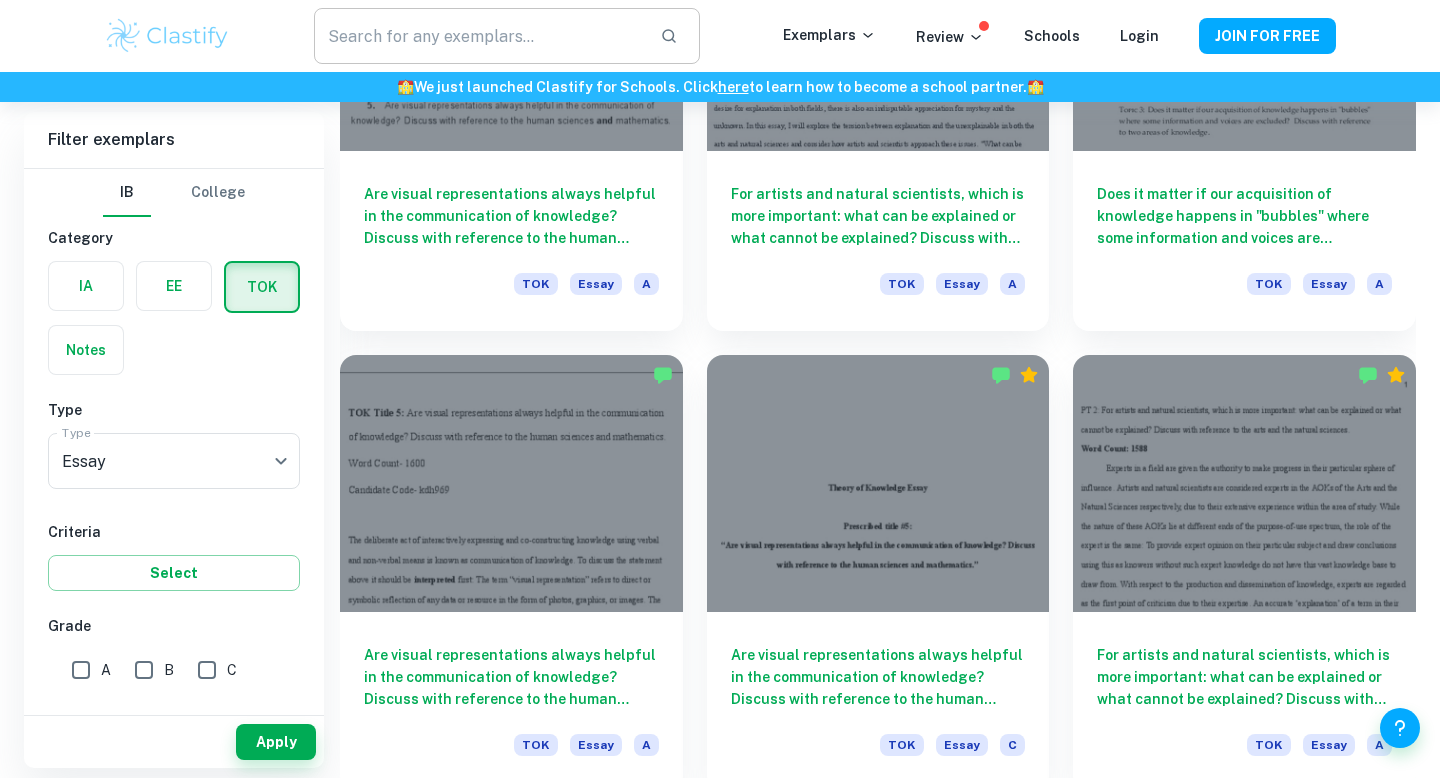 click at bounding box center (479, 36) 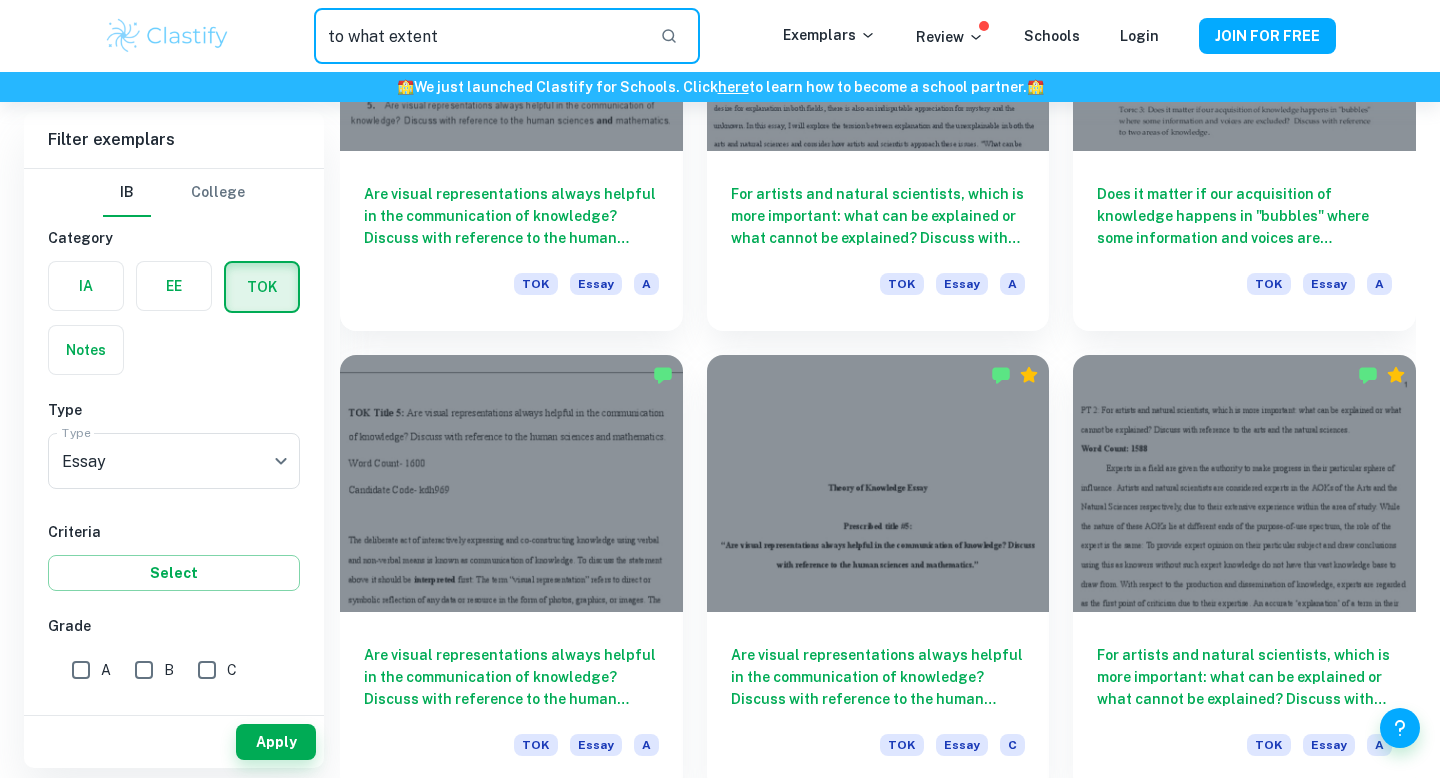 type on "to what extent" 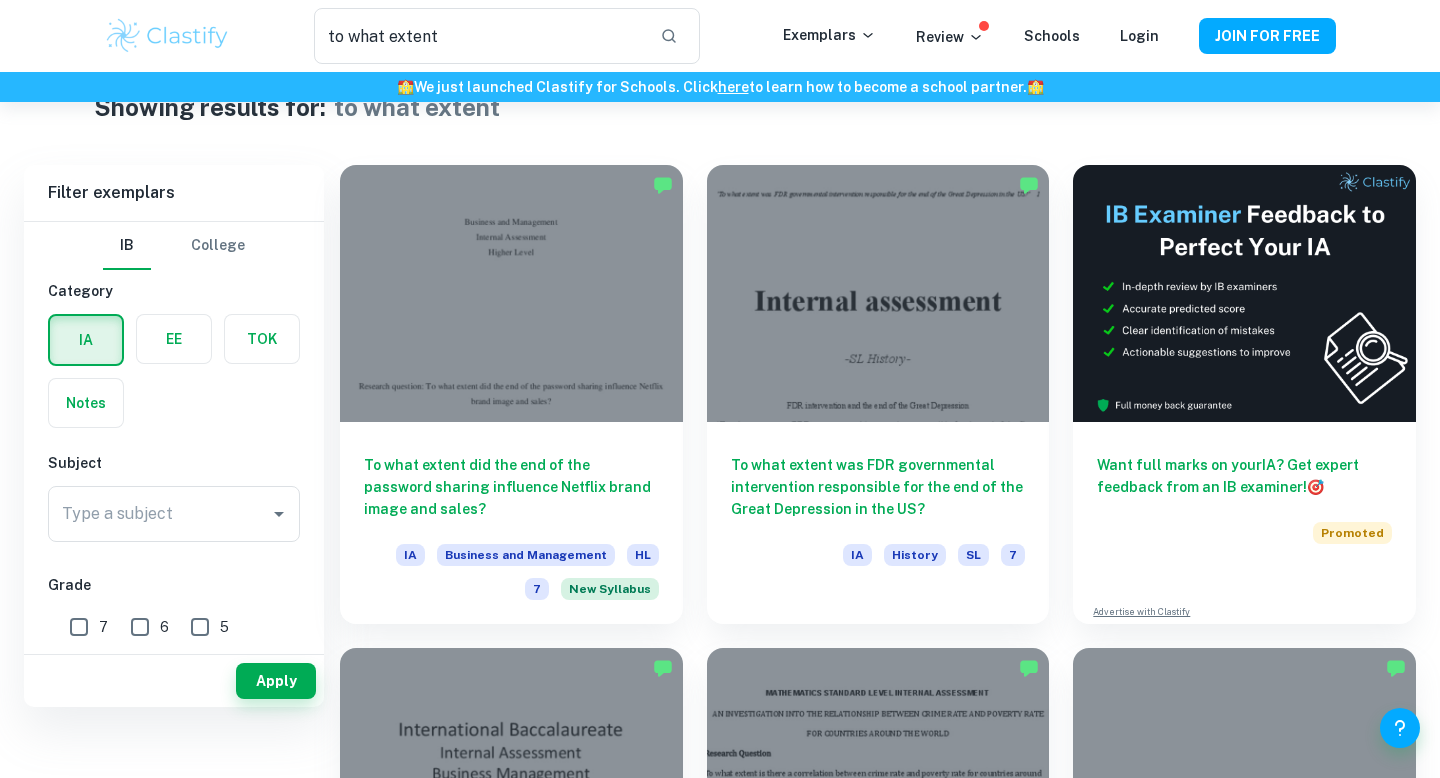 scroll, scrollTop: 0, scrollLeft: 0, axis: both 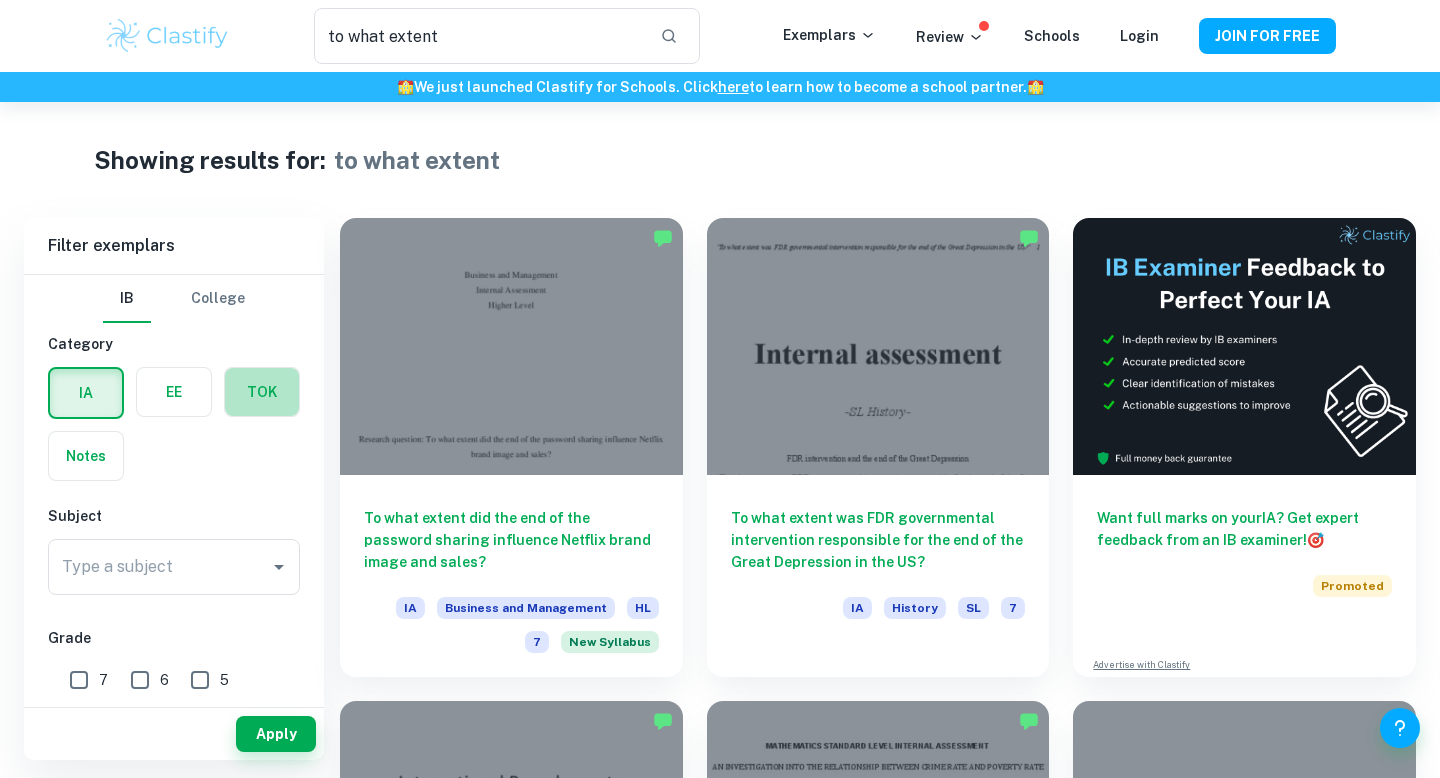 click at bounding box center (262, 392) 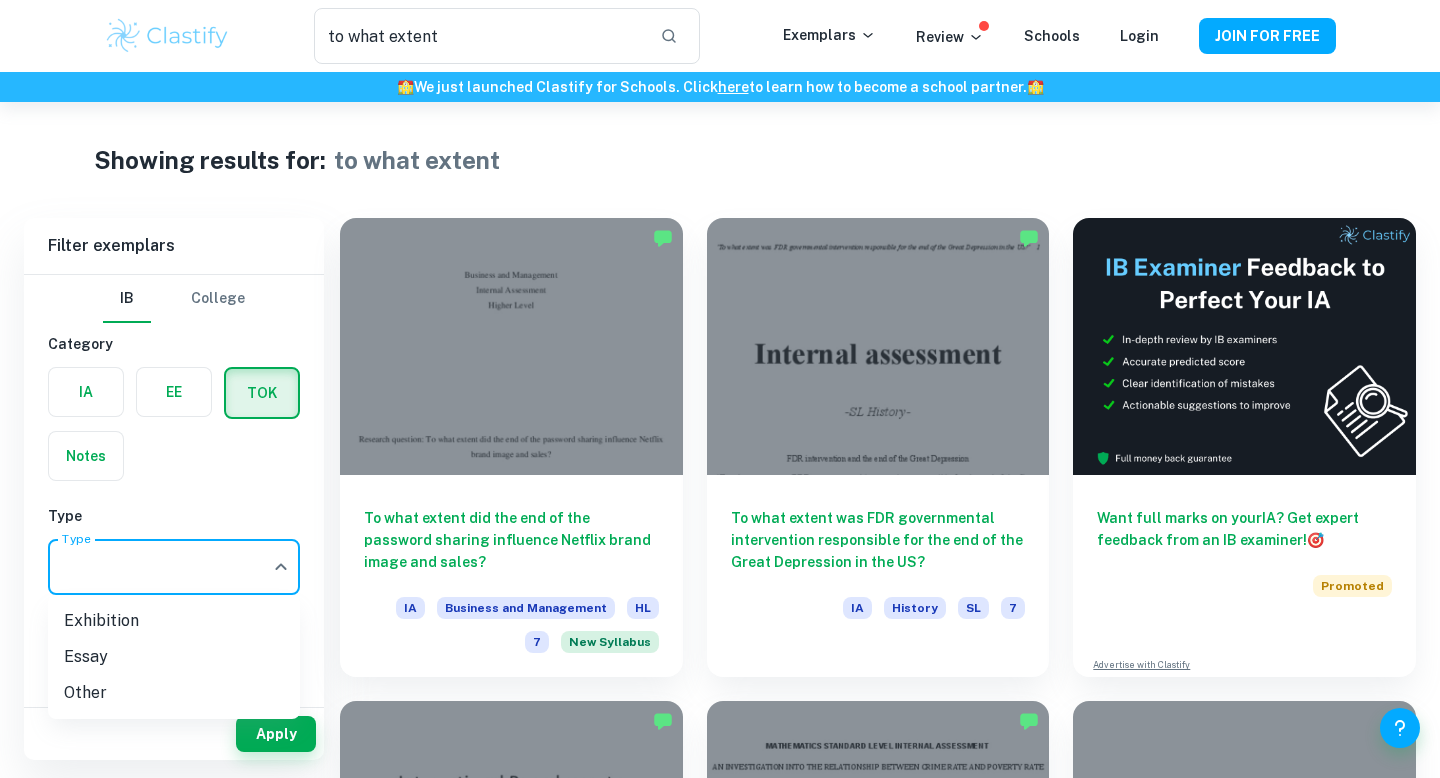 click on "We value your privacy We use cookies to enhance your browsing experience, serve personalised ads or content, and analyse our traffic. By clicking "Accept All", you consent to our use of cookies.   Cookie Policy Customise   Reject All   Accept All   Customise Consent Preferences   We use cookies to help you navigate efficiently and perform certain functions. You will find detailed information about all cookies under each consent category below. The cookies that are categorised as "Necessary" are stored on your browser as they are essential for enabling the basic functionalities of the site. ...  Show more For more information on how Google's third-party cookies operate and handle your data, see:   Google Privacy Policy Necessary Always Active Necessary cookies are required to enable the basic features of this site, such as providing secure log-in or adjusting your consent preferences. These cookies do not store any personally identifiable data. Functional Analytics Performance Advertisement Uncategorised" at bounding box center (720, 491) 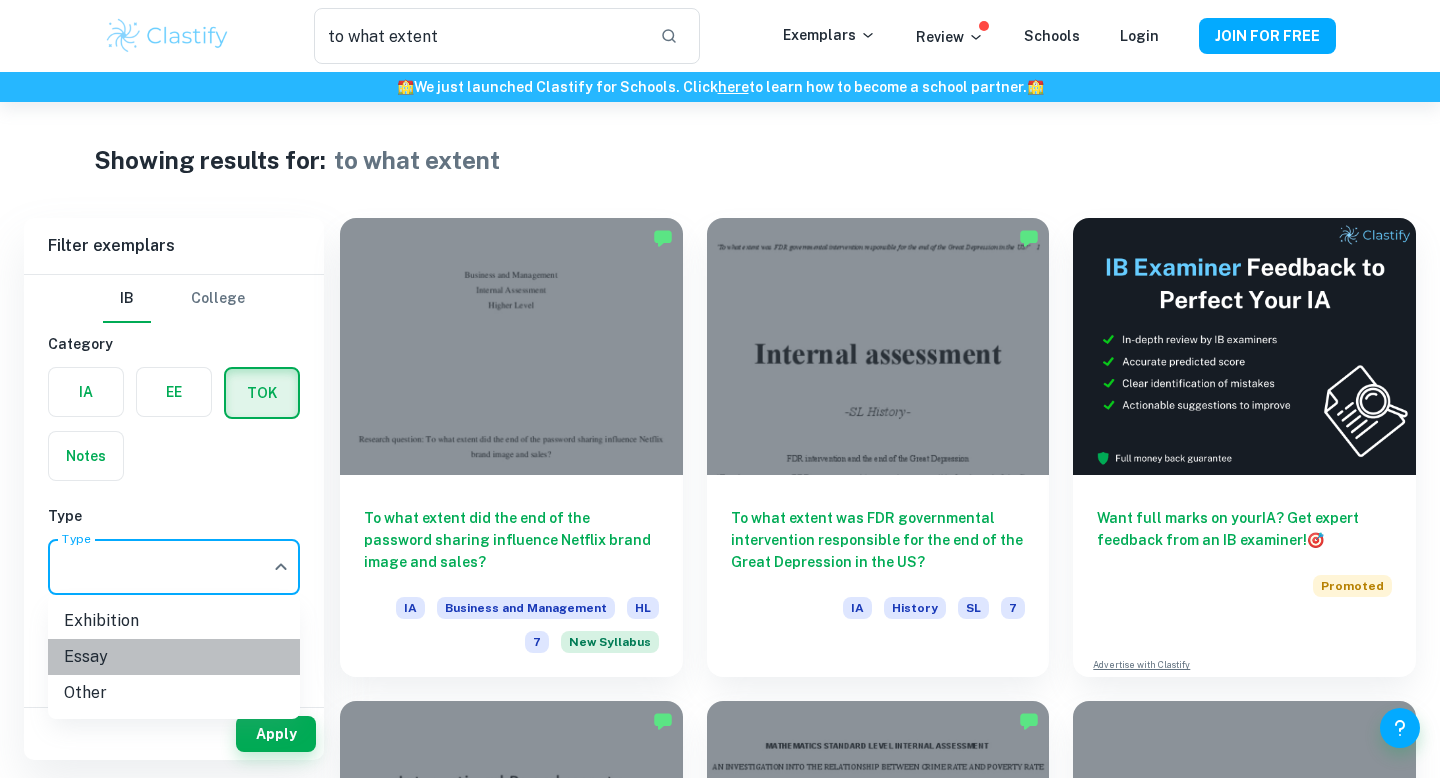 click on "Essay" at bounding box center [174, 657] 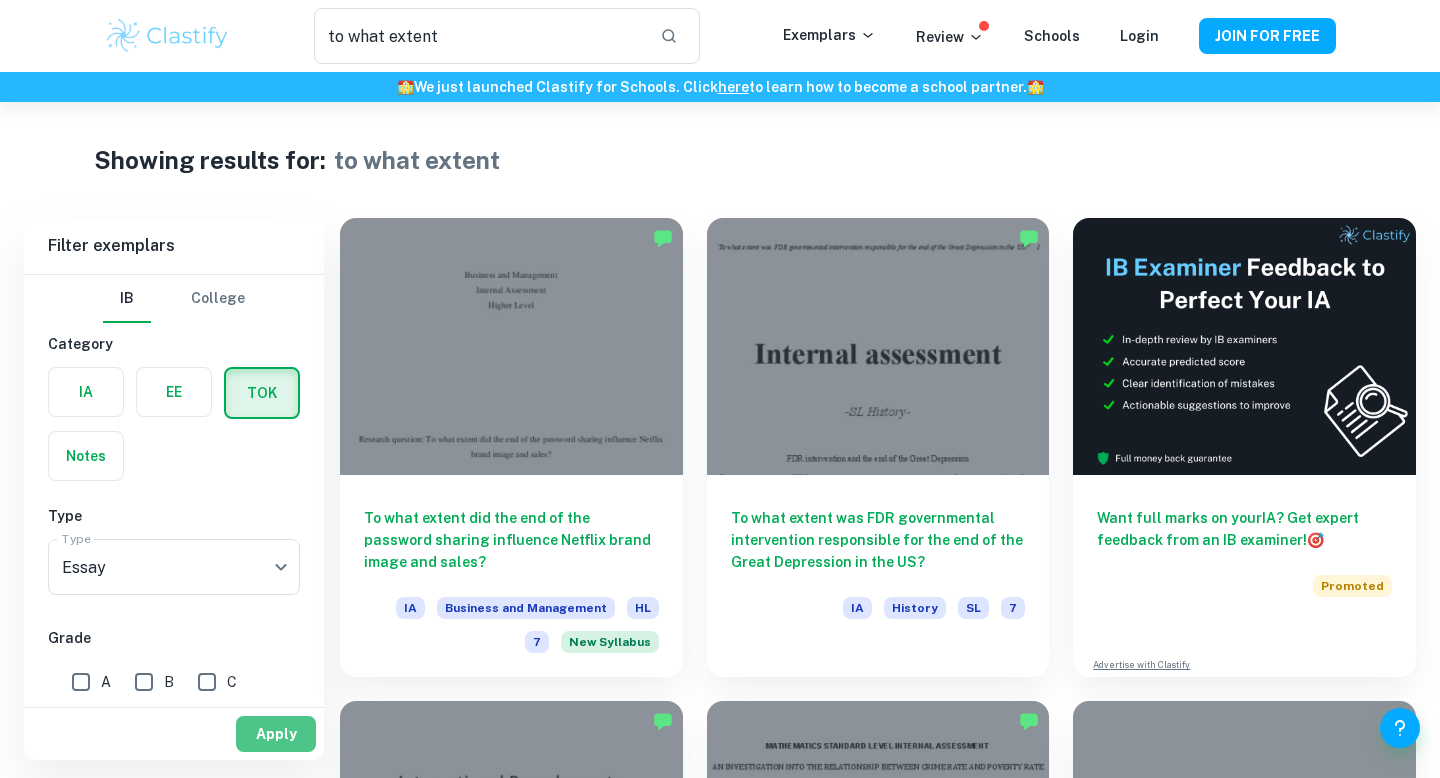 click on "Apply" at bounding box center [276, 734] 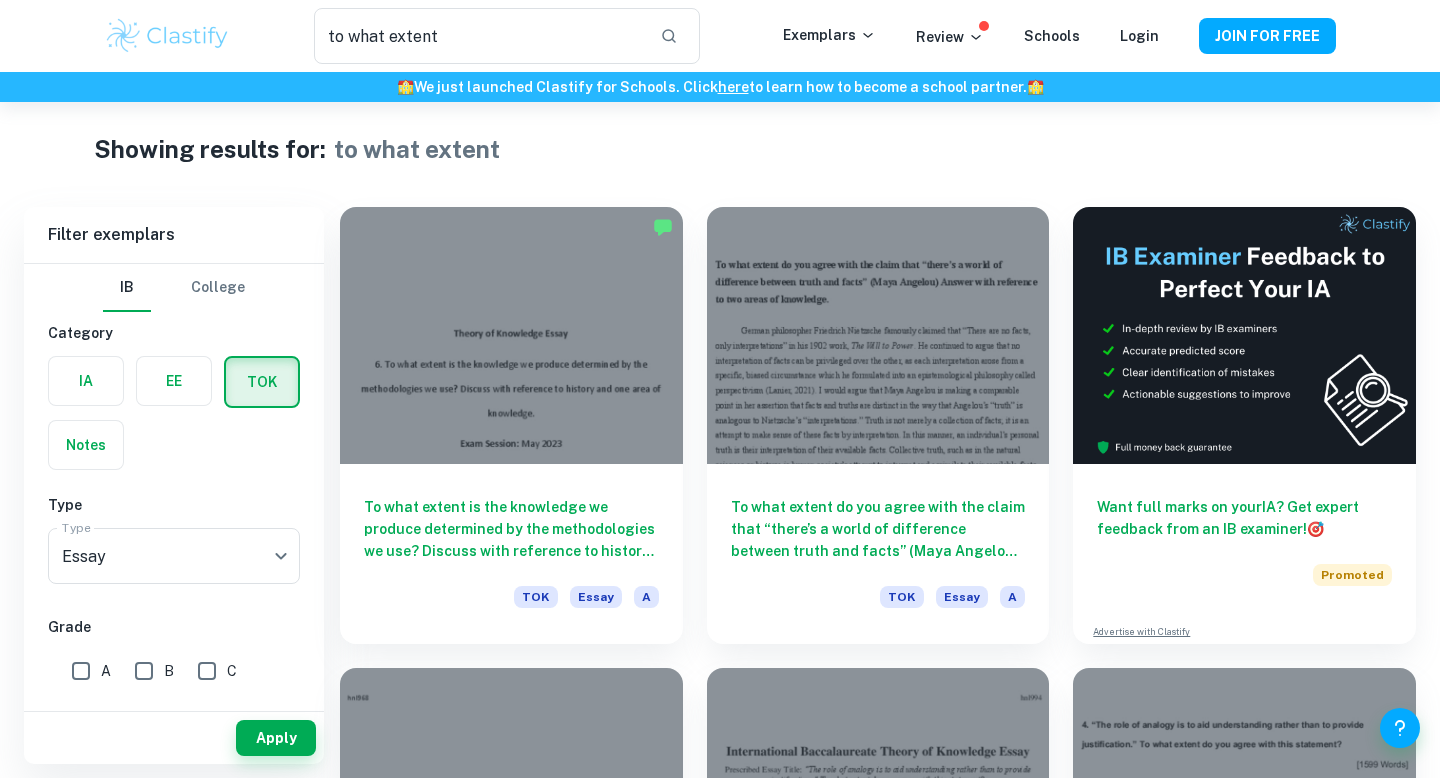 scroll, scrollTop: 14, scrollLeft: 0, axis: vertical 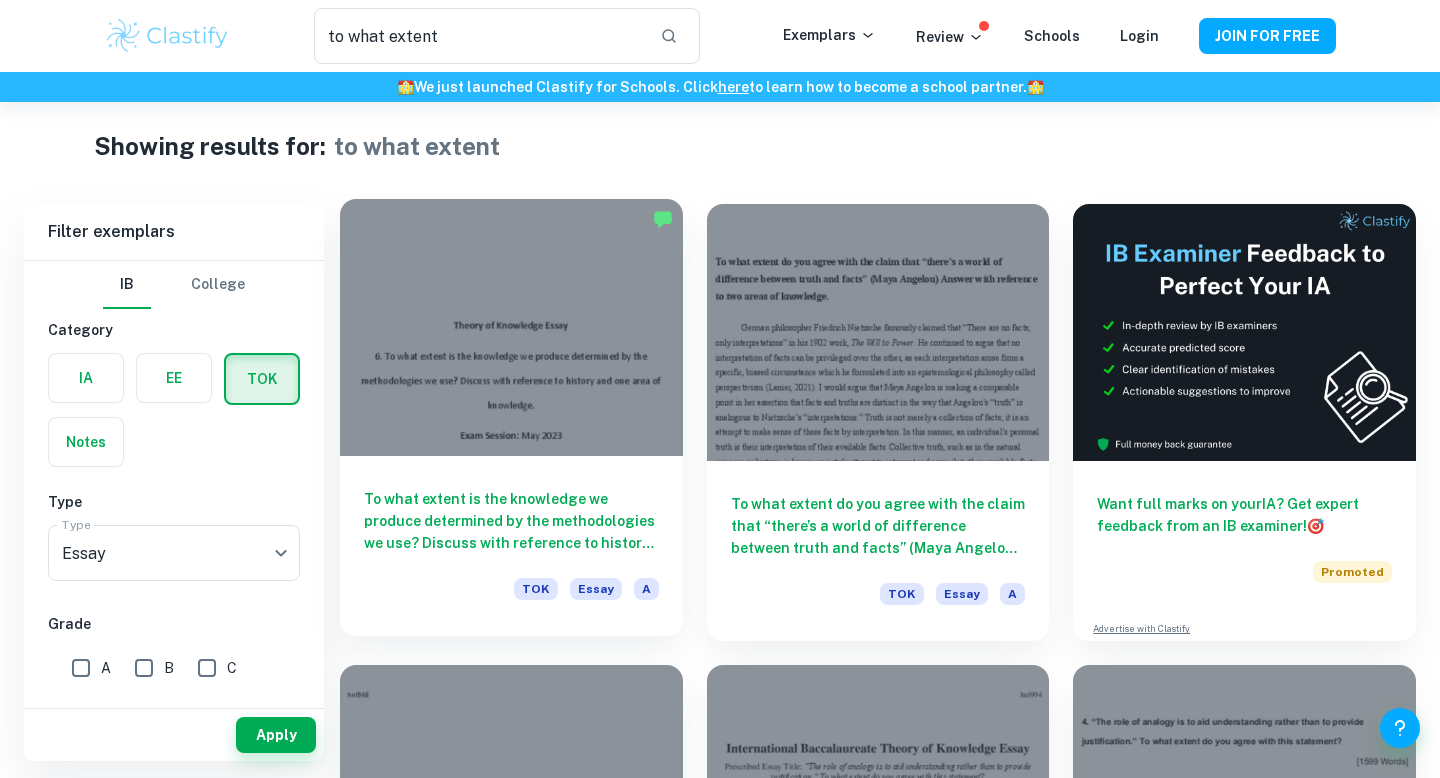 click on "To what extent is the knowledge we produce determined by the methodologies we use? Discuss with reference to history and one area of knowledge." at bounding box center (511, 521) 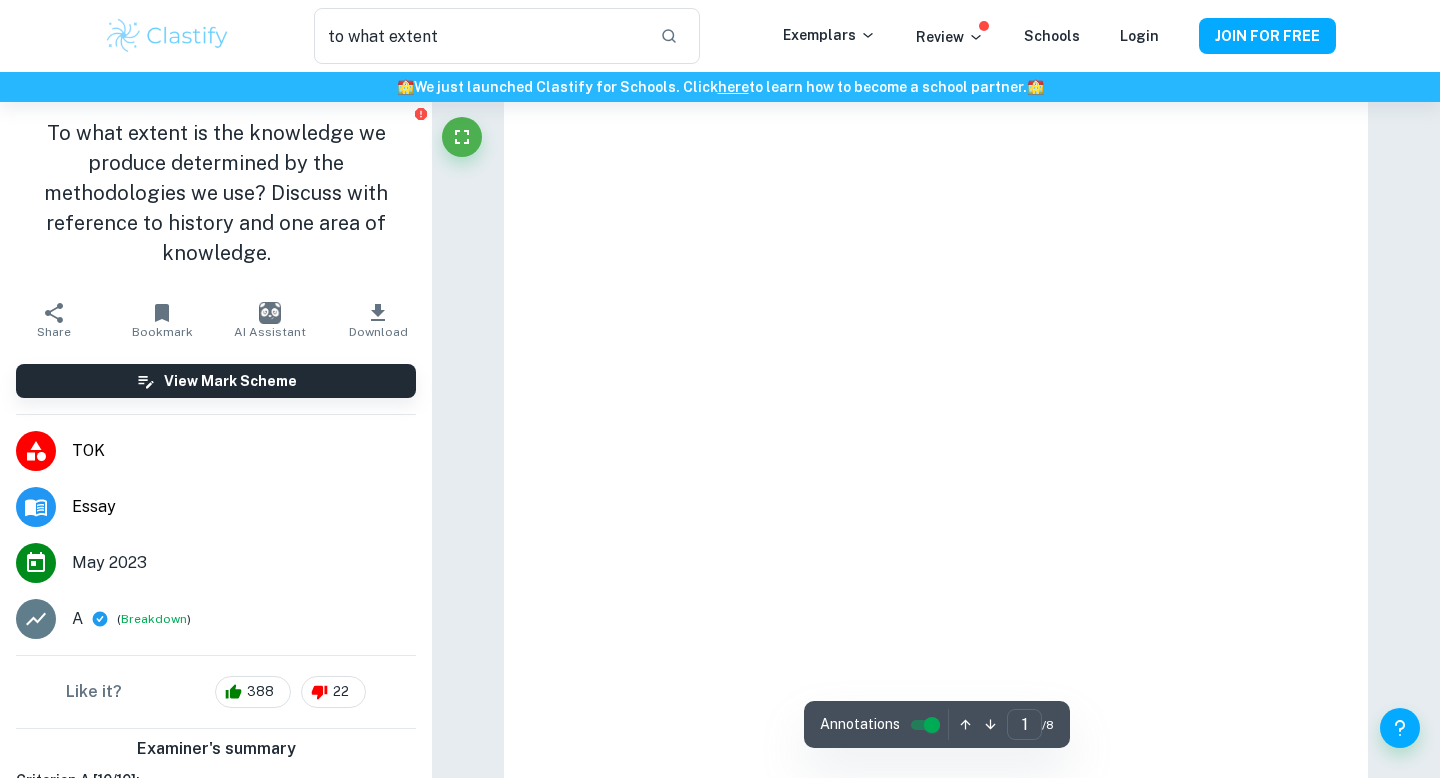 scroll, scrollTop: 109, scrollLeft: 0, axis: vertical 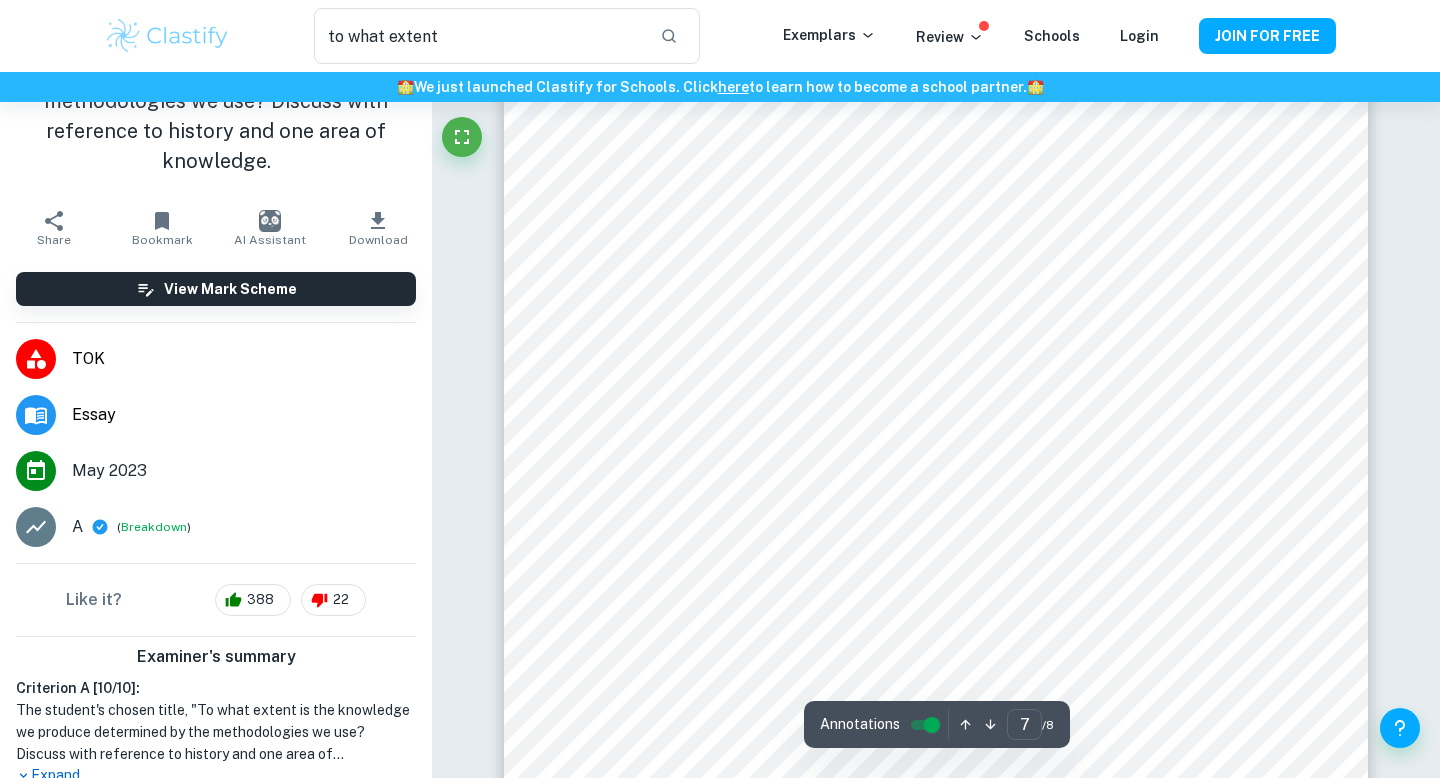 click on "Expand" at bounding box center [216, 775] 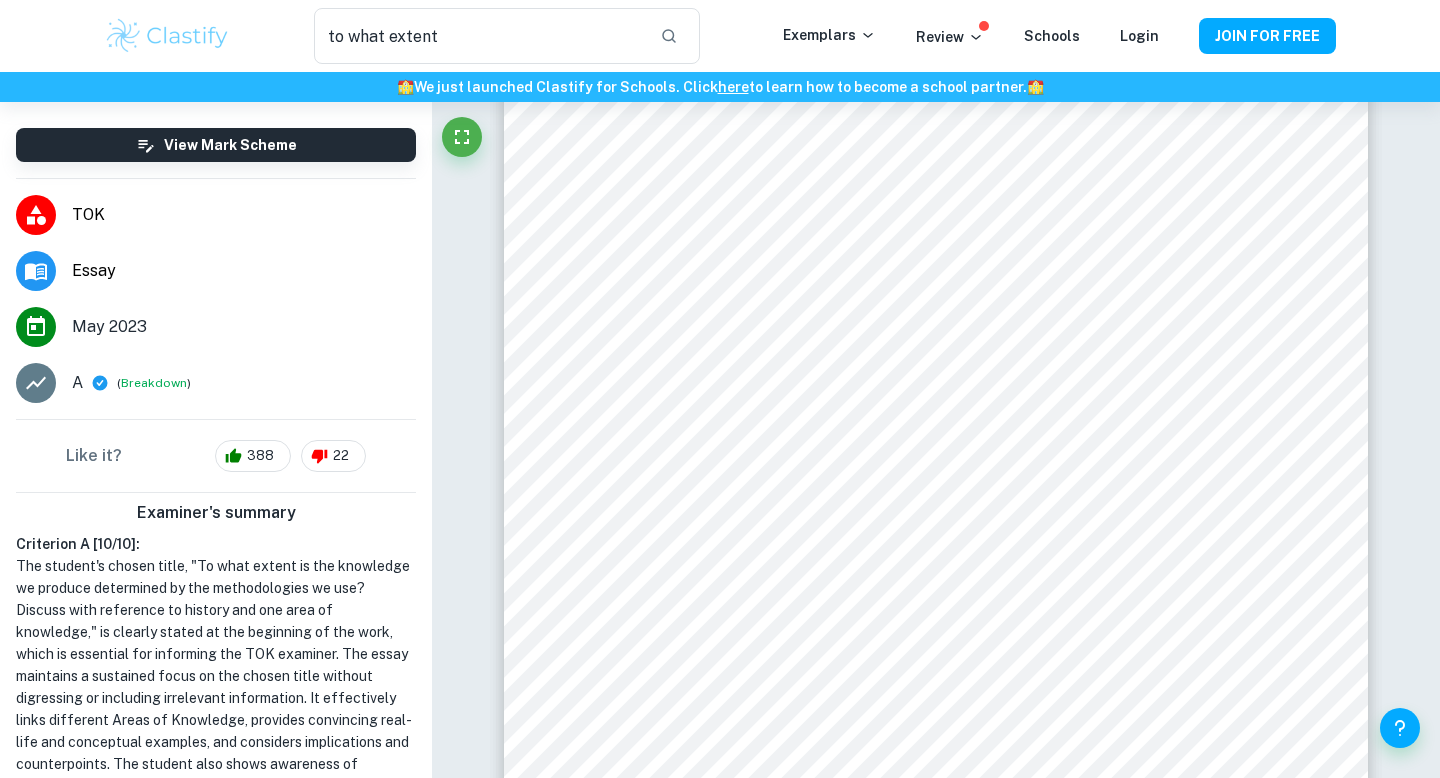 scroll, scrollTop: 491, scrollLeft: 0, axis: vertical 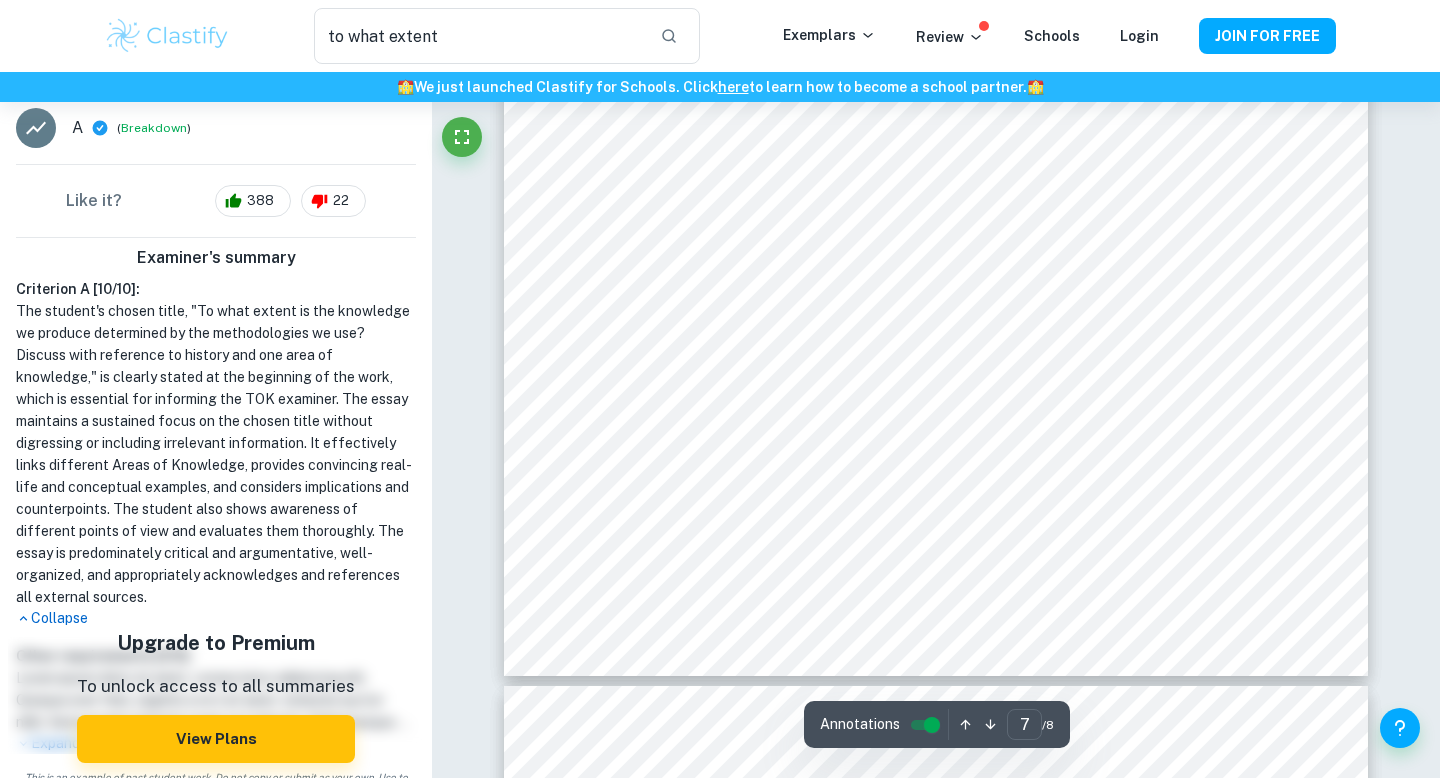 type on "8" 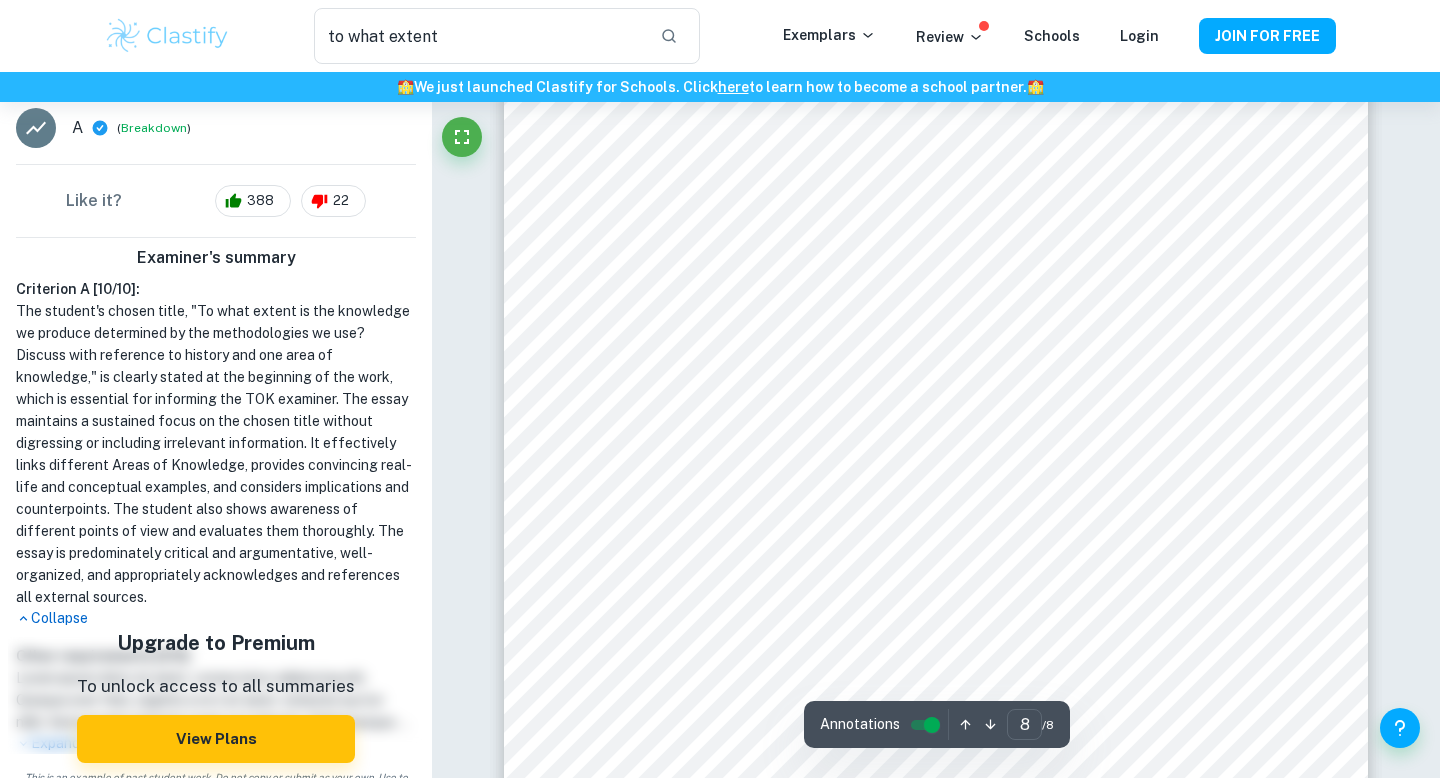 scroll, scrollTop: 9611, scrollLeft: 0, axis: vertical 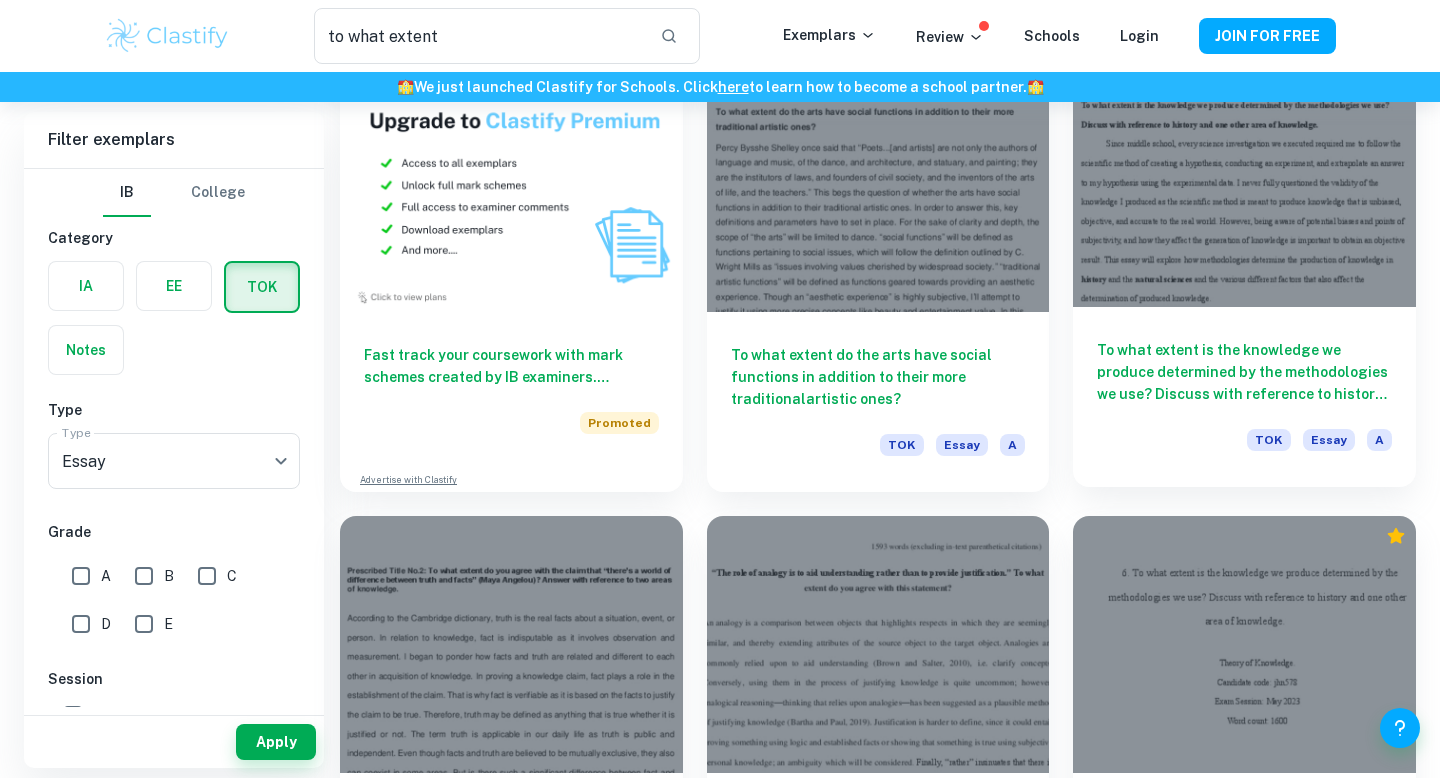 click on "To what extent is the knowledge we produce determined by the methodologies we use? Discuss with reference to history and one other area of knowledge." at bounding box center (1244, 372) 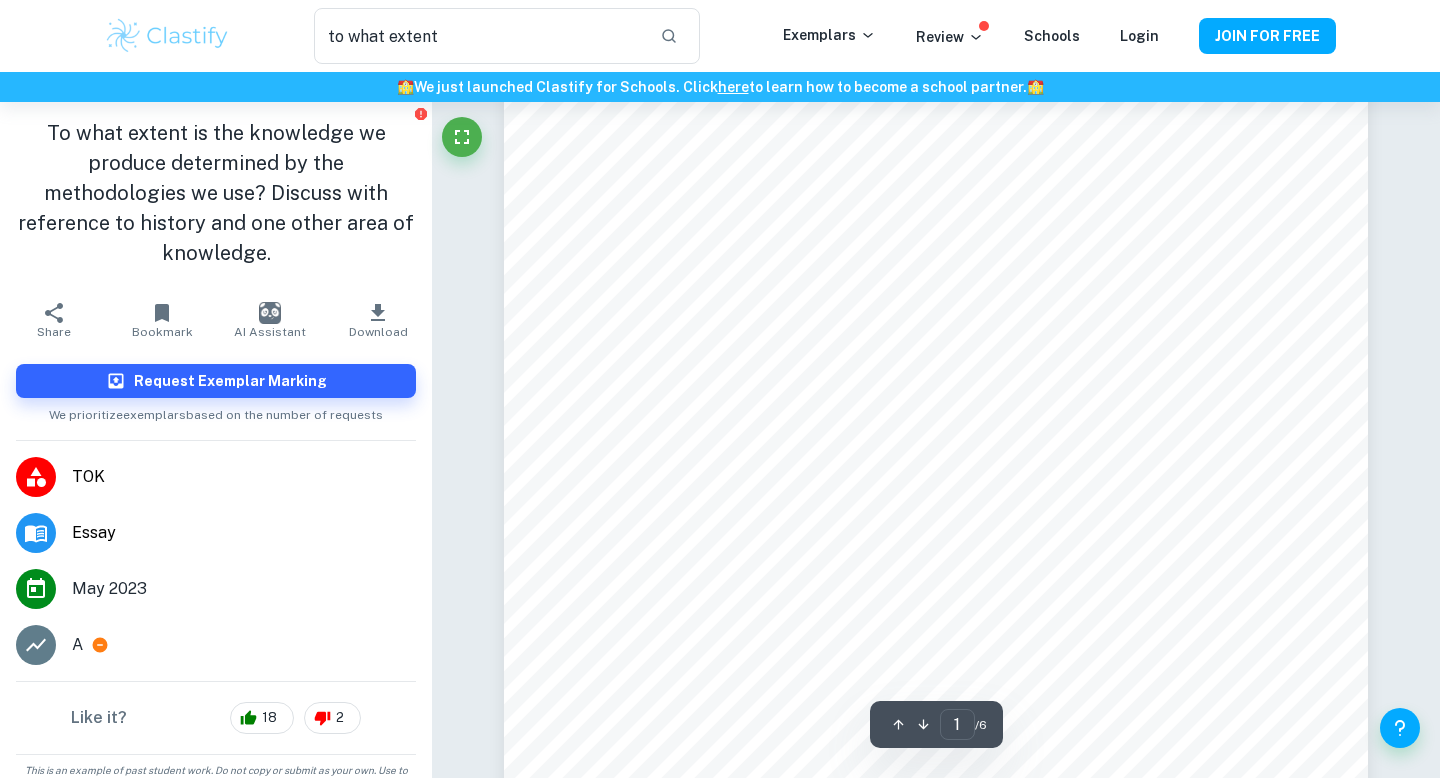 scroll, scrollTop: 0, scrollLeft: 0, axis: both 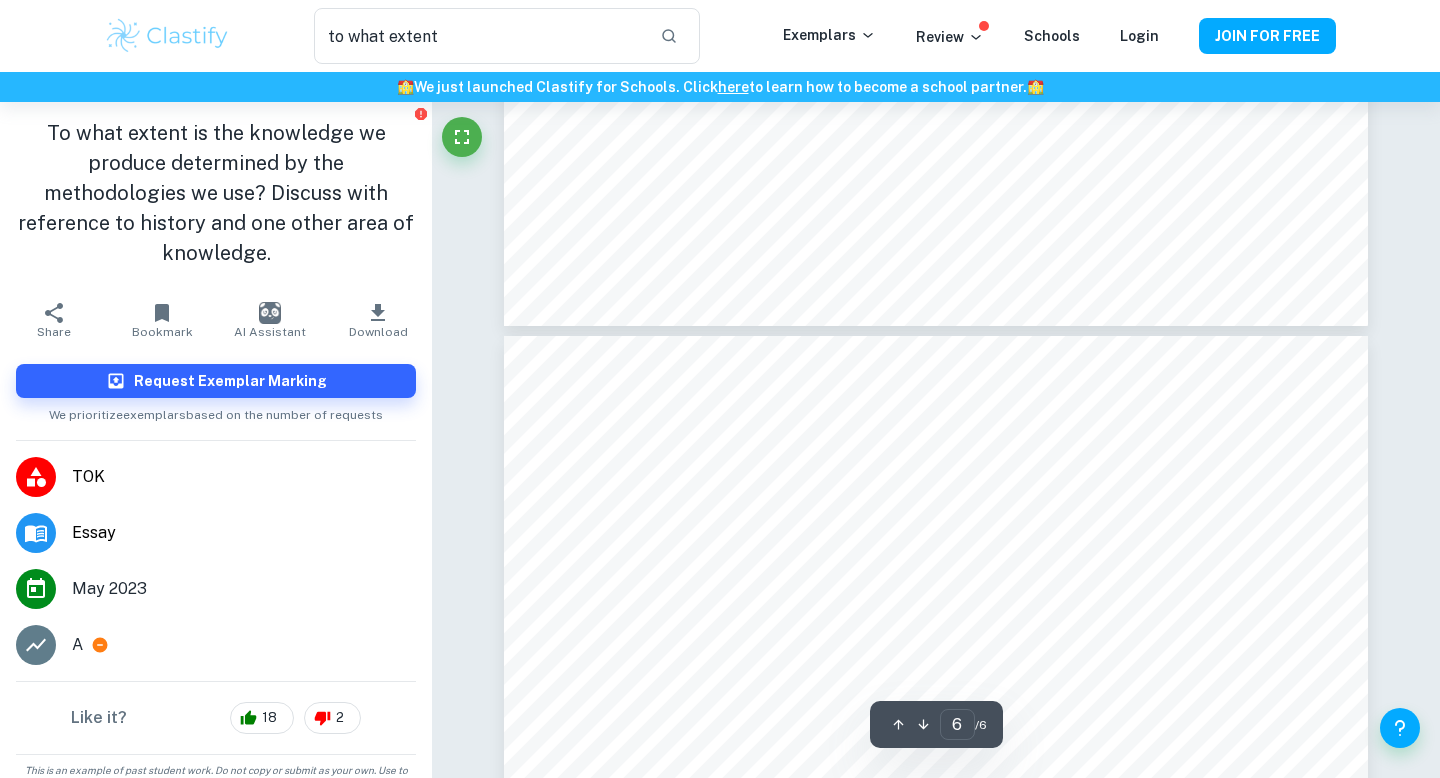 type on "5" 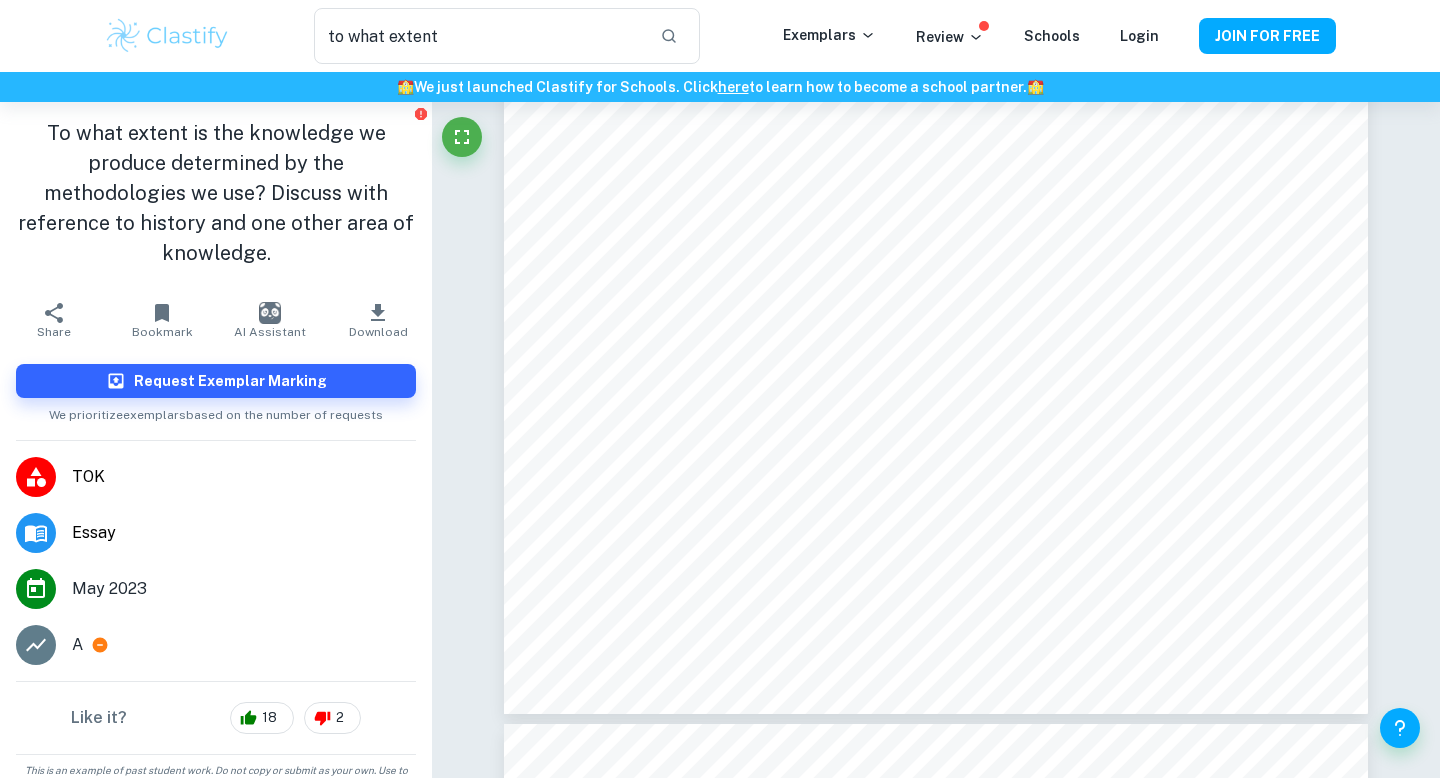 scroll, scrollTop: 5318, scrollLeft: 0, axis: vertical 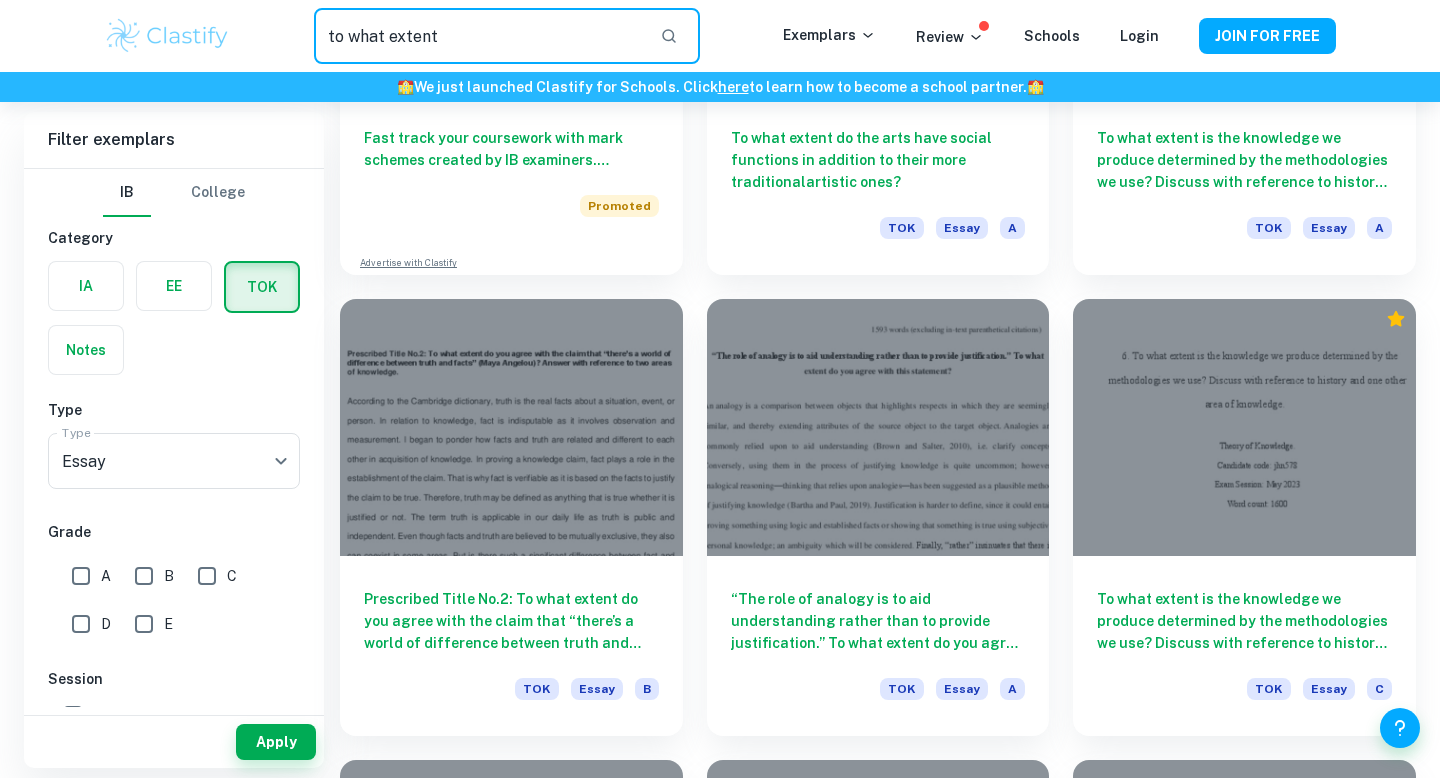 drag, startPoint x: 475, startPoint y: 51, endPoint x: 324, endPoint y: 30, distance: 152.45328 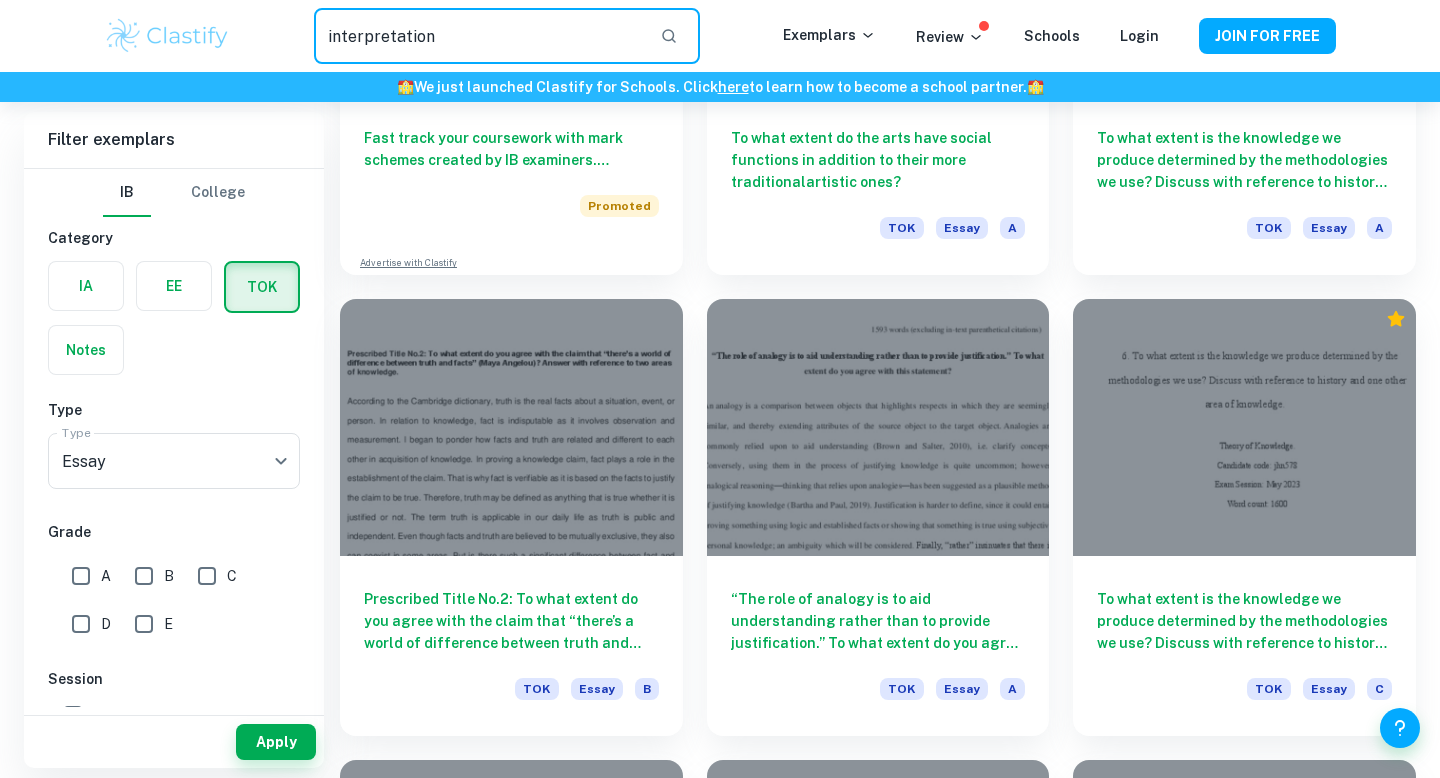 type on "interpretation" 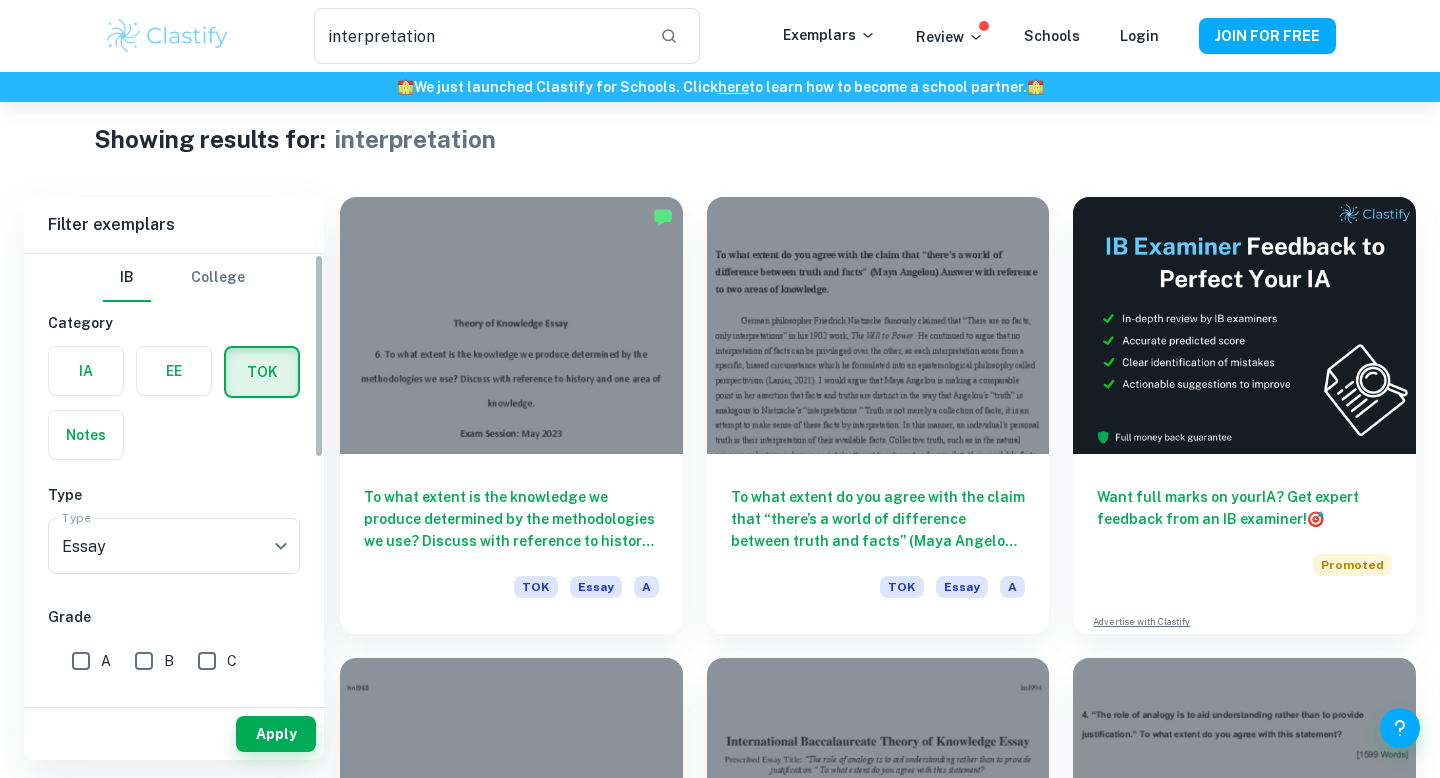 scroll, scrollTop: 22, scrollLeft: 0, axis: vertical 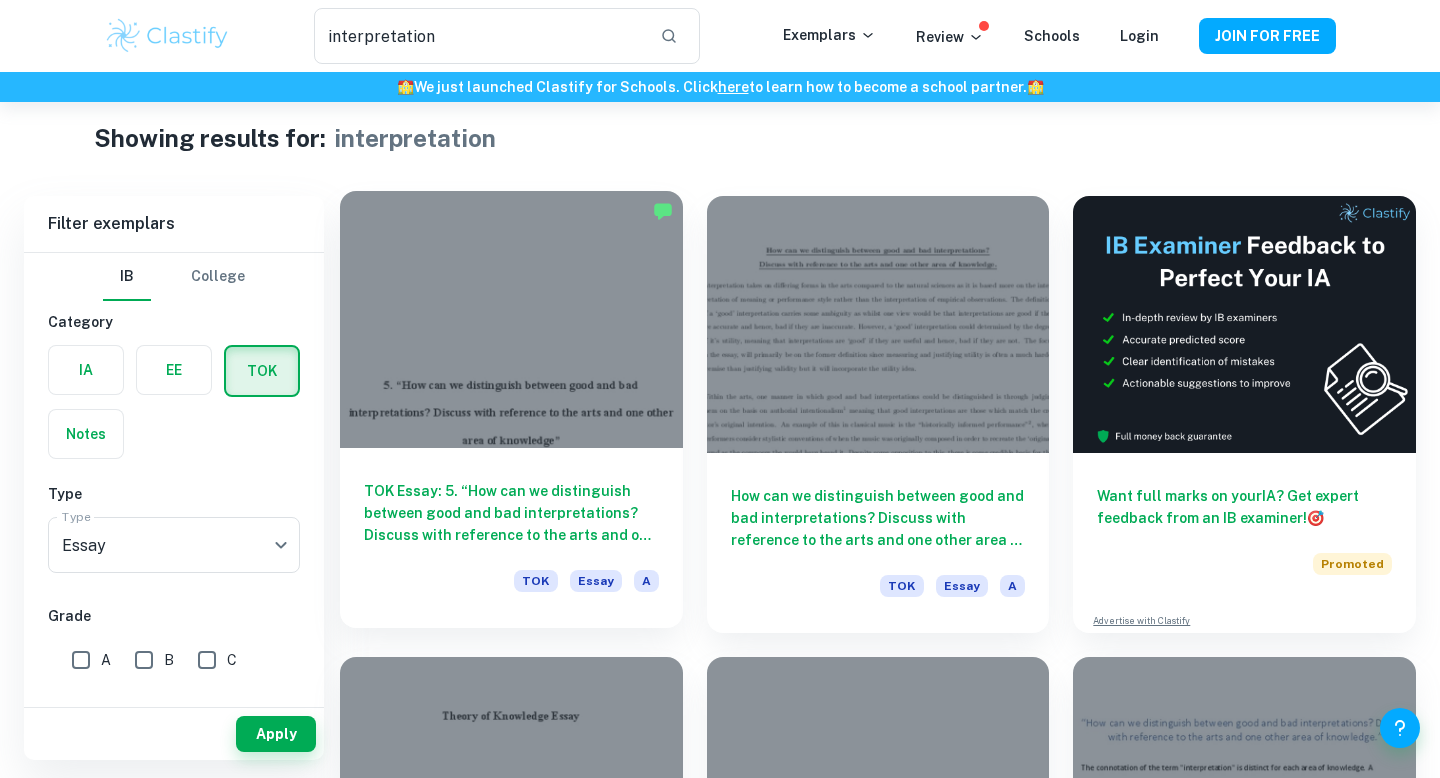 click on "TOK Essay: 5. “How can we distinguish between good and bad interpretations? Discuss with reference to the arts and one other area of knowledge”" at bounding box center (511, 513) 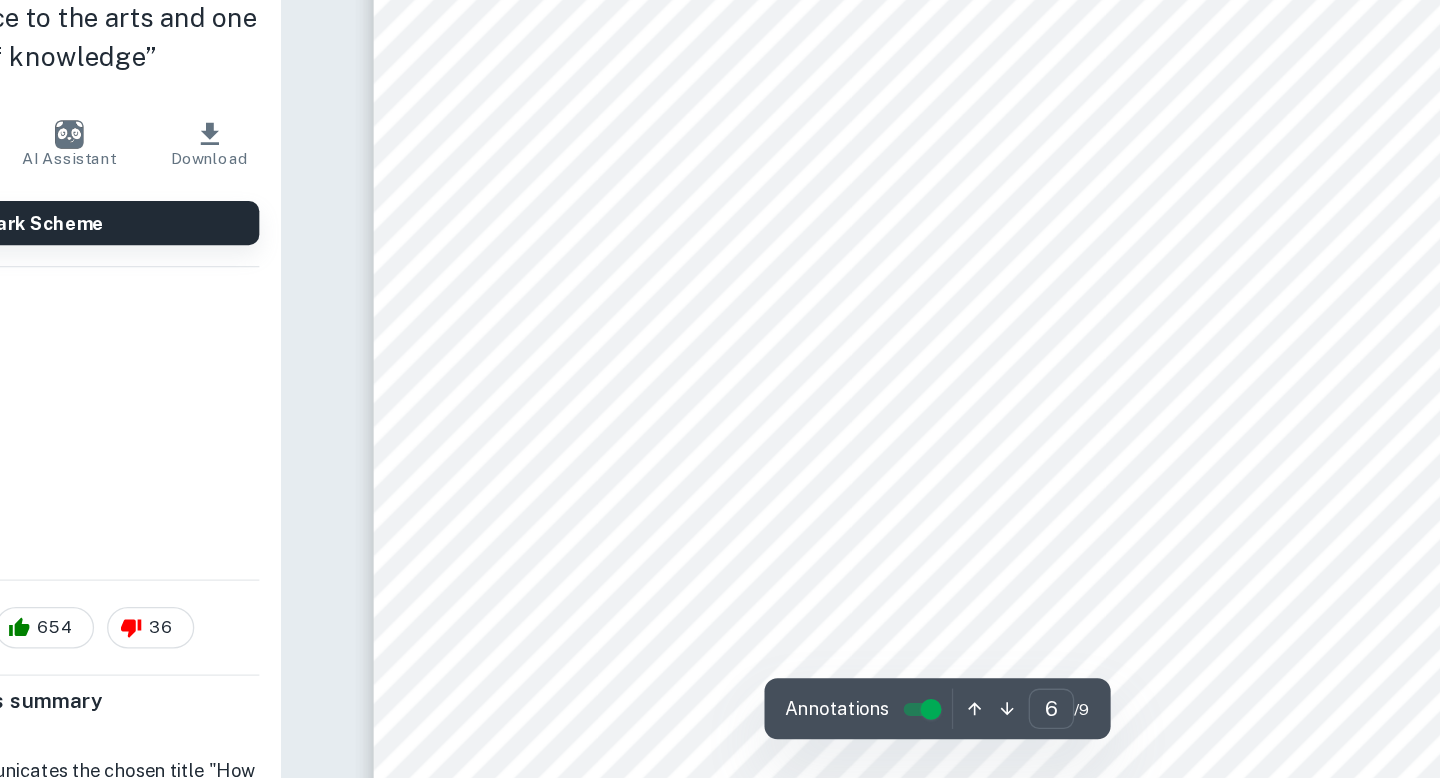 scroll, scrollTop: 6778, scrollLeft: 0, axis: vertical 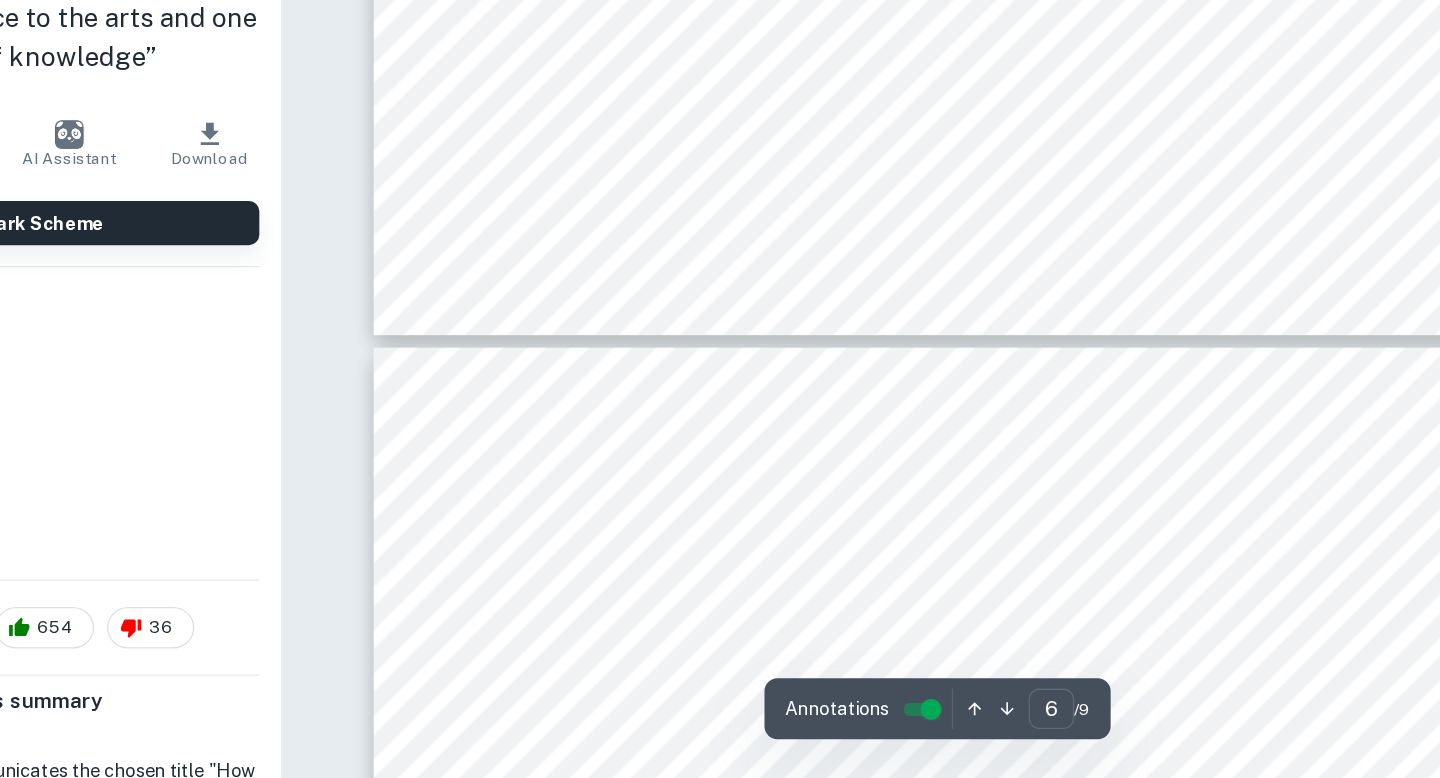 type on "7" 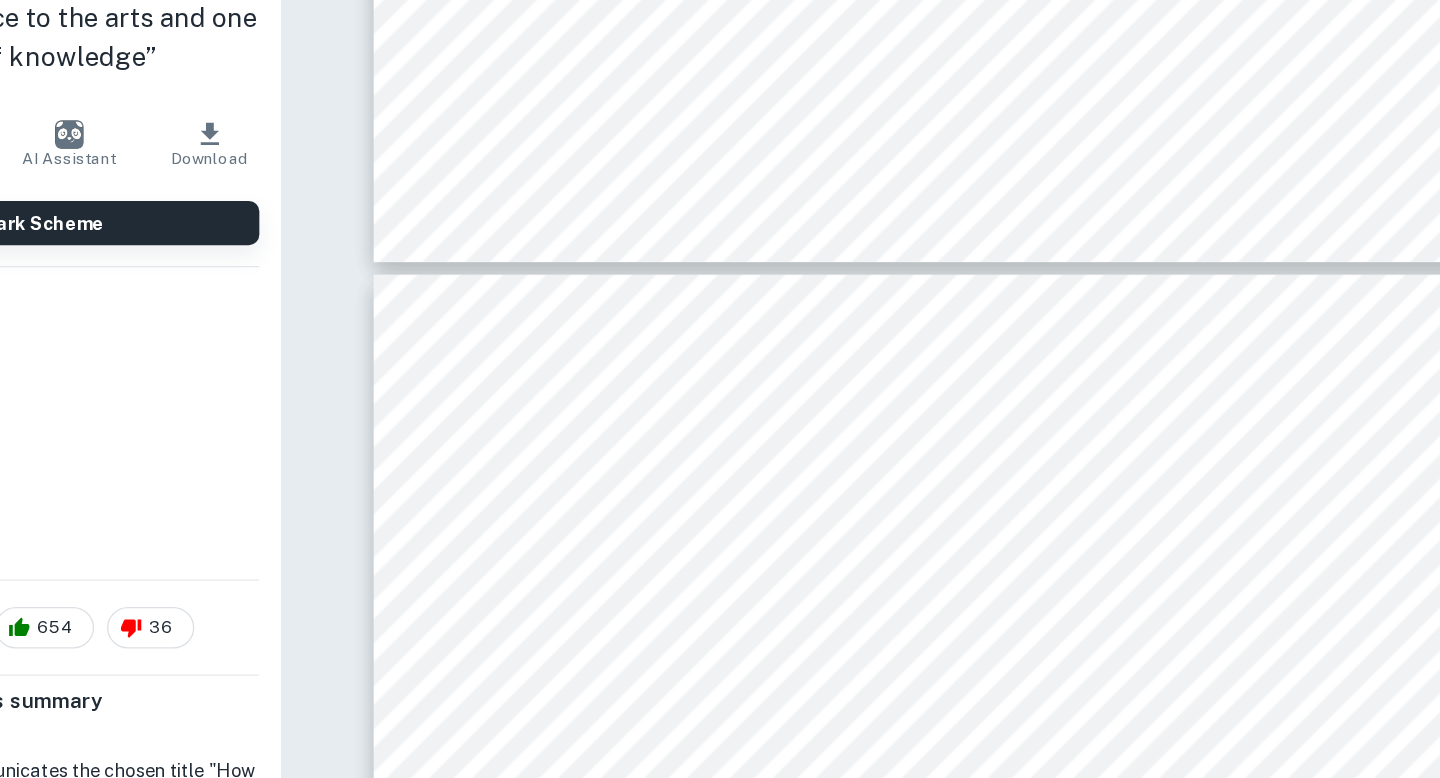scroll, scrollTop: 6776, scrollLeft: 0, axis: vertical 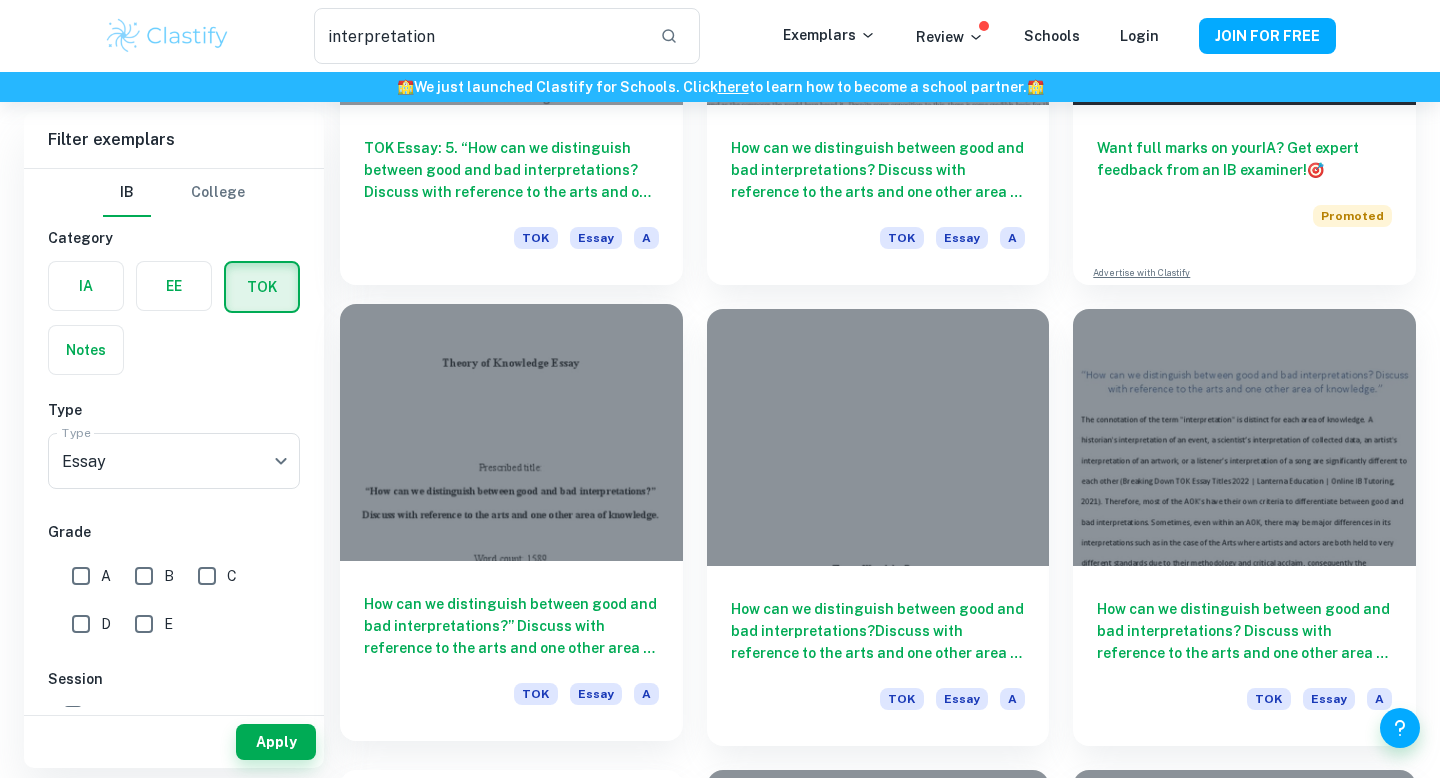 click on "How can we distinguish between good and bad interpretations?” Discuss with reference to the arts and one other area of knowledge. TOK Essay A" at bounding box center [511, 651] 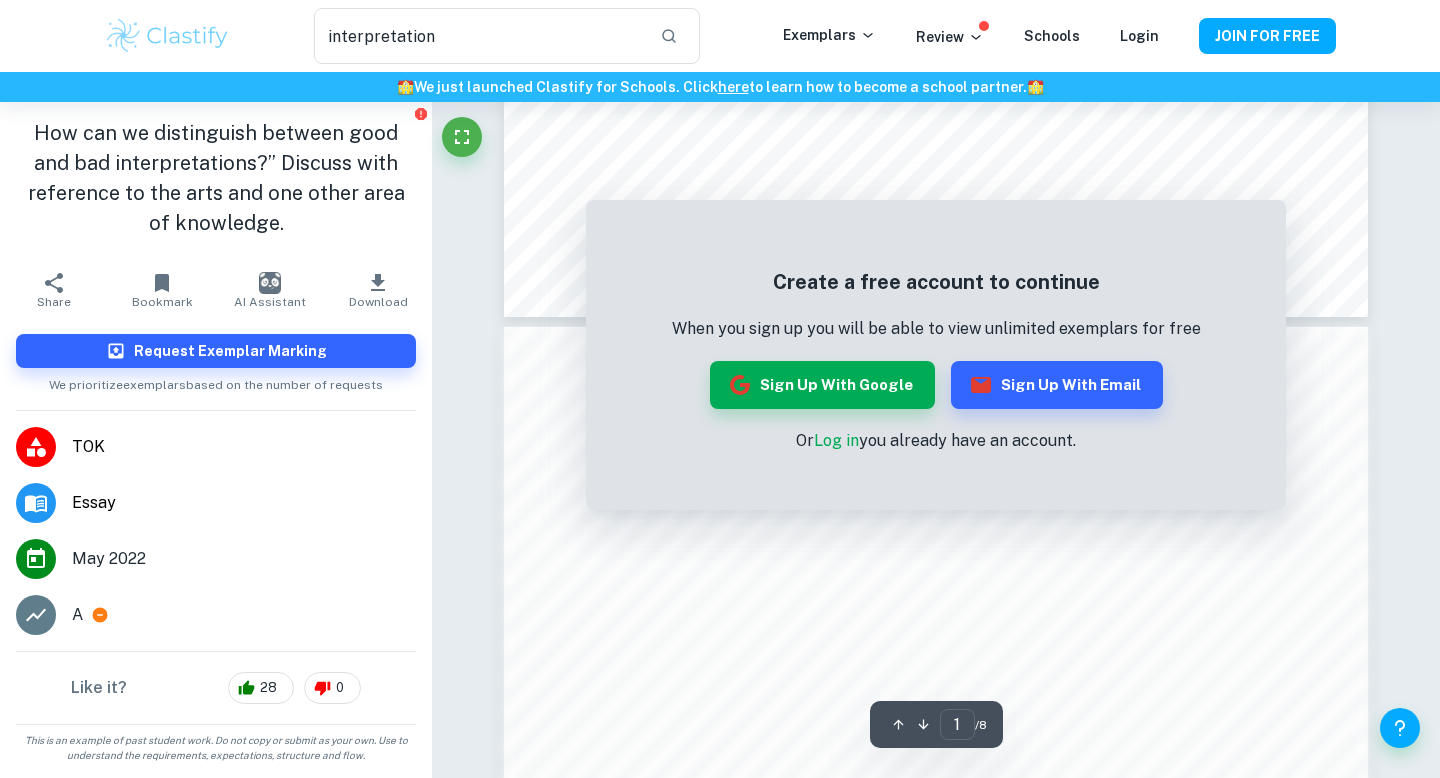 scroll, scrollTop: 0, scrollLeft: 0, axis: both 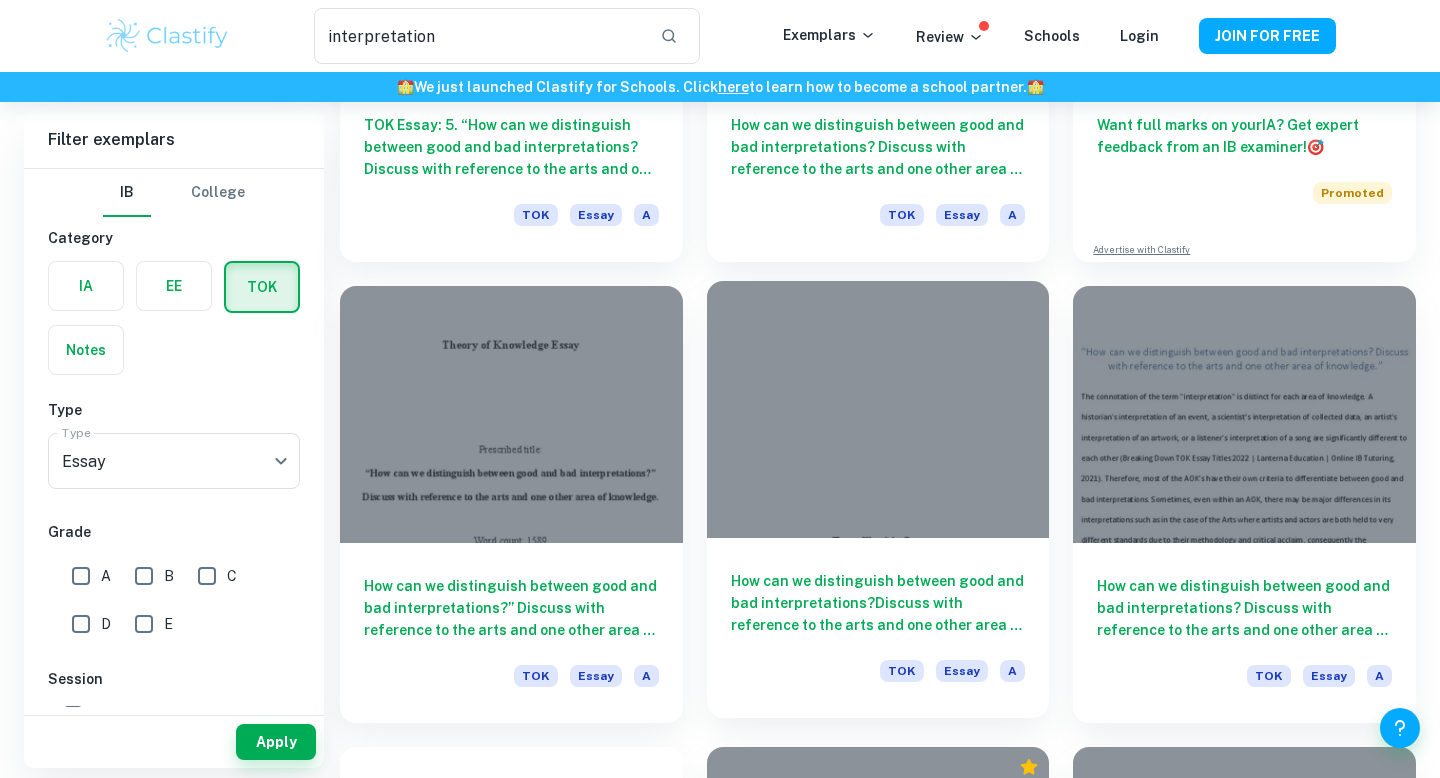 click on "How can we distinguish between good and bad interpretations?Discuss with reference to the arts and one other area of knowledge." at bounding box center [878, 603] 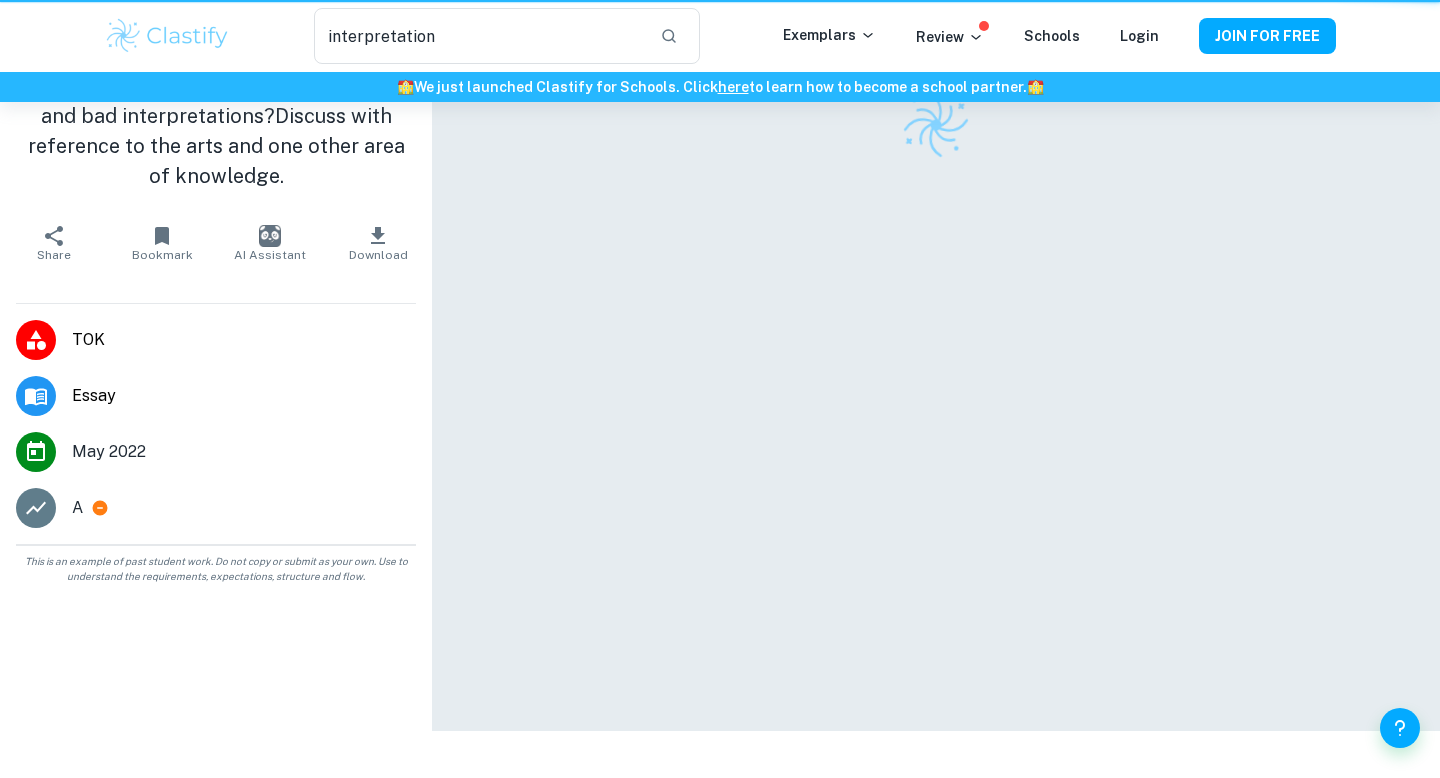 scroll, scrollTop: 0, scrollLeft: 0, axis: both 